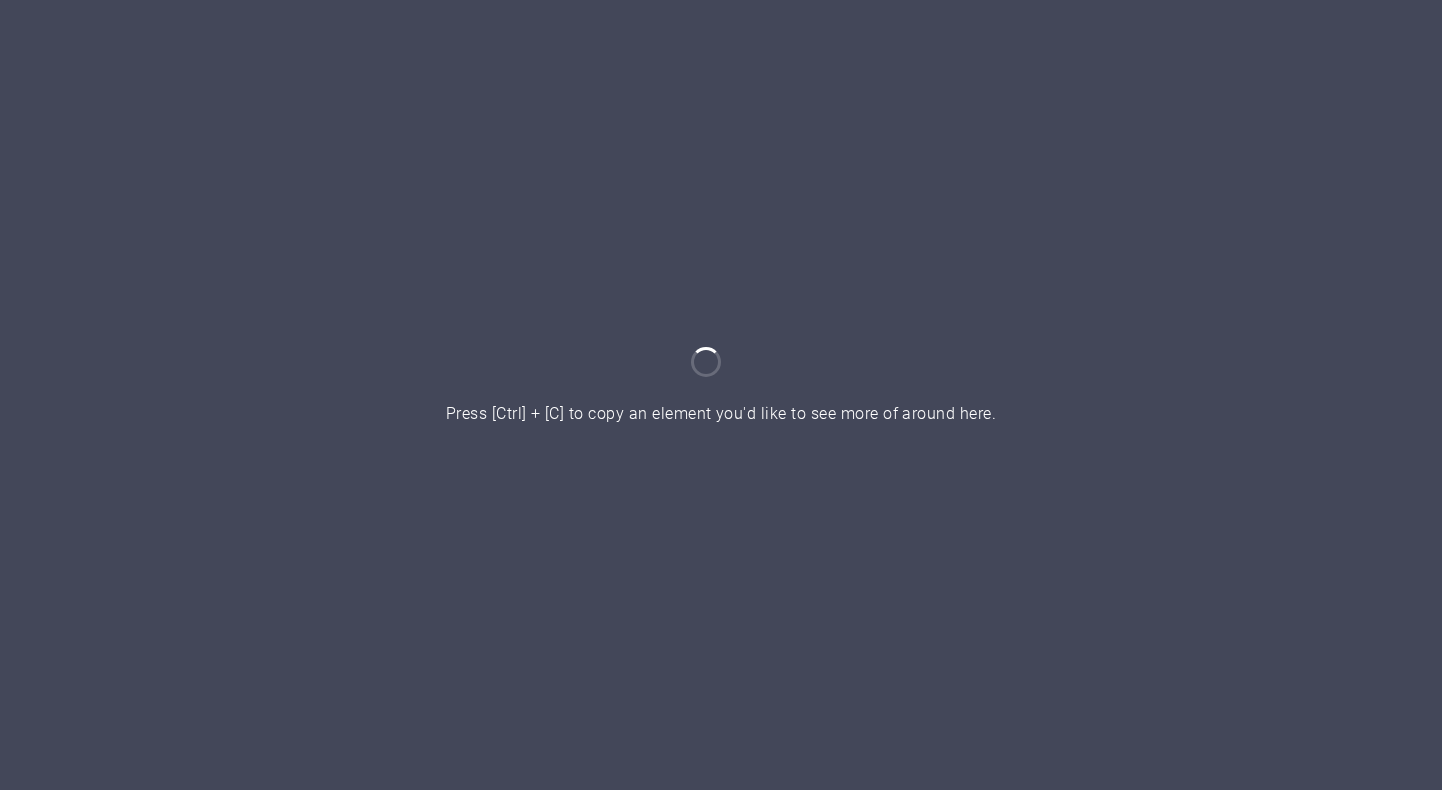 scroll, scrollTop: 0, scrollLeft: 0, axis: both 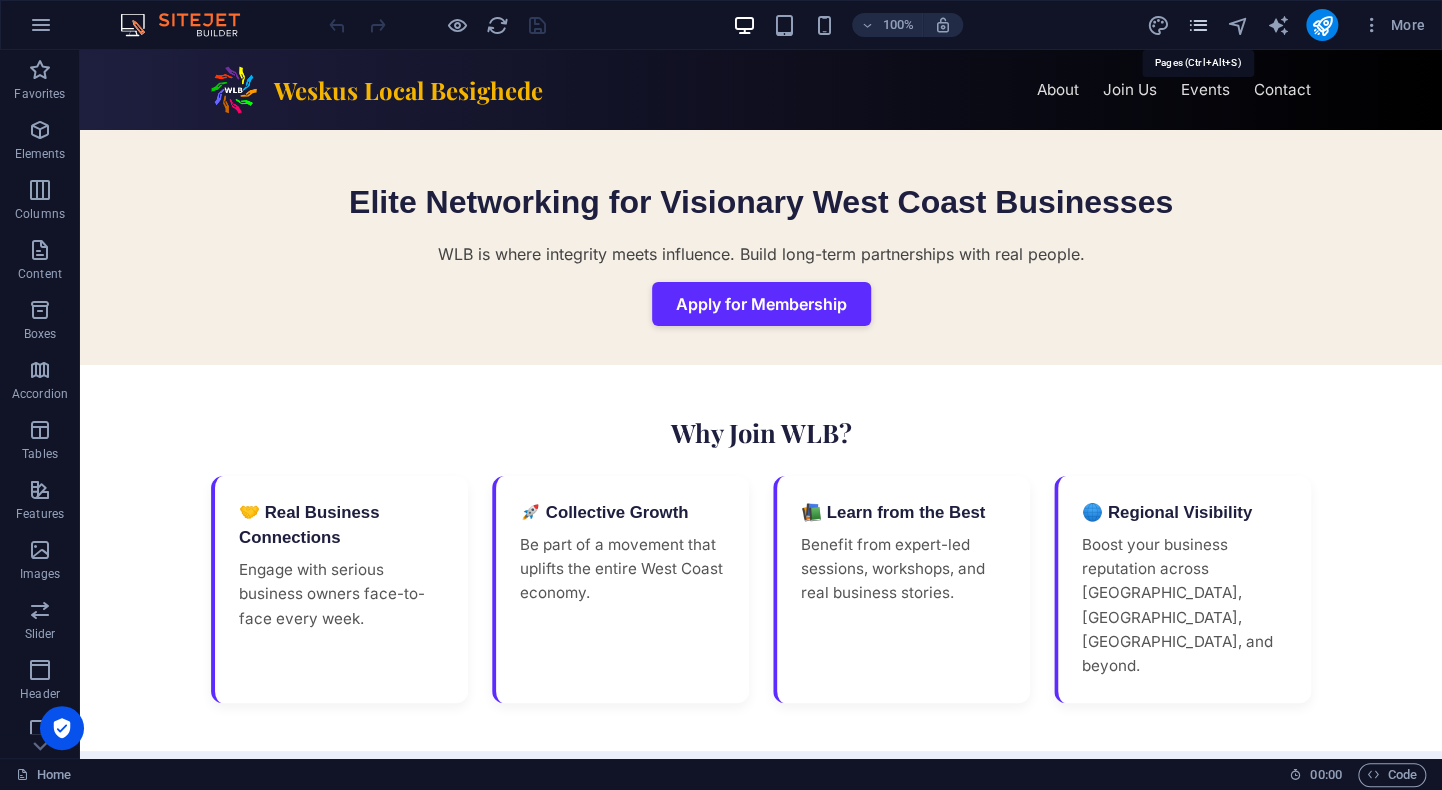 click at bounding box center [1197, 25] 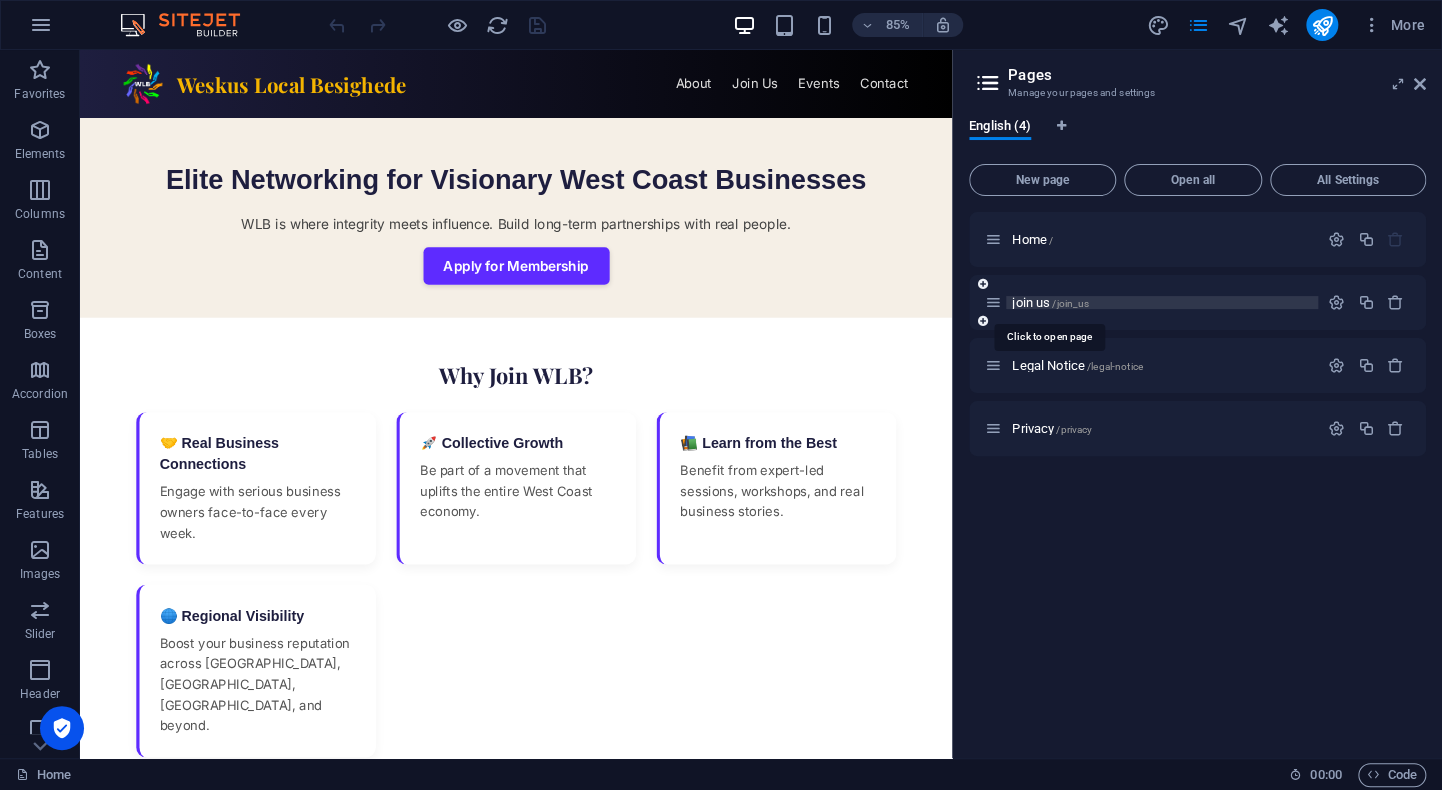 click on "join us /join_us" at bounding box center (1050, 302) 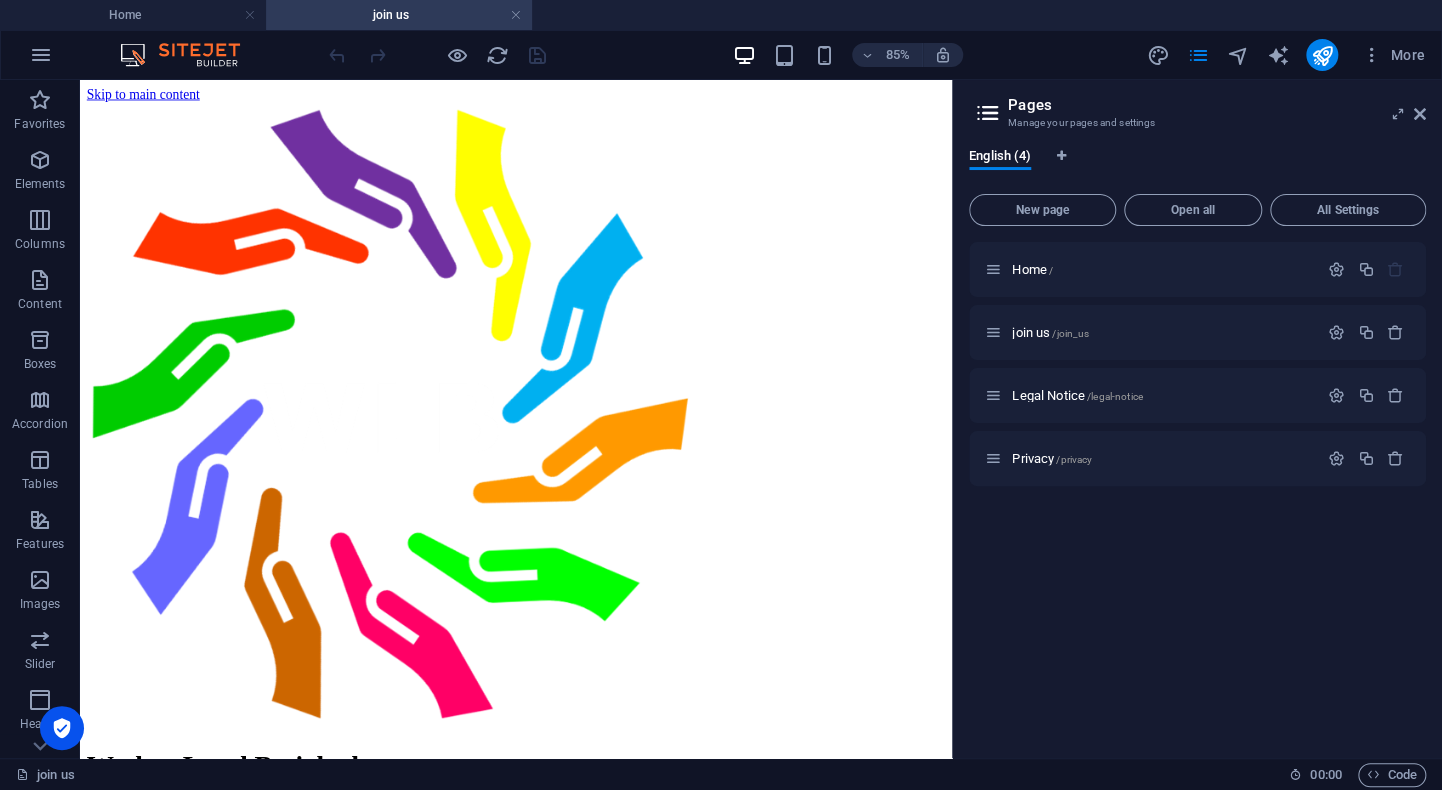 scroll, scrollTop: 0, scrollLeft: 0, axis: both 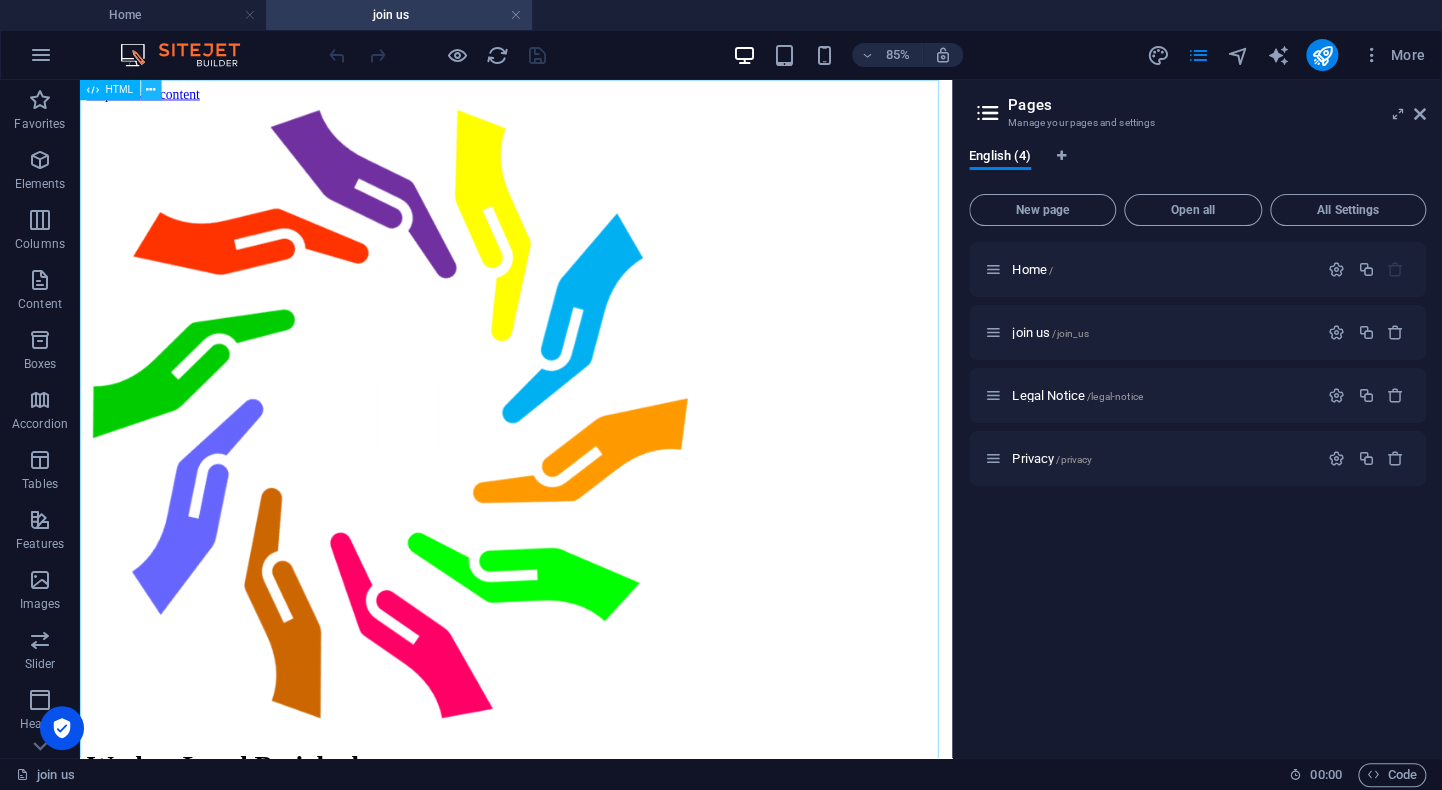 click at bounding box center (150, 90) 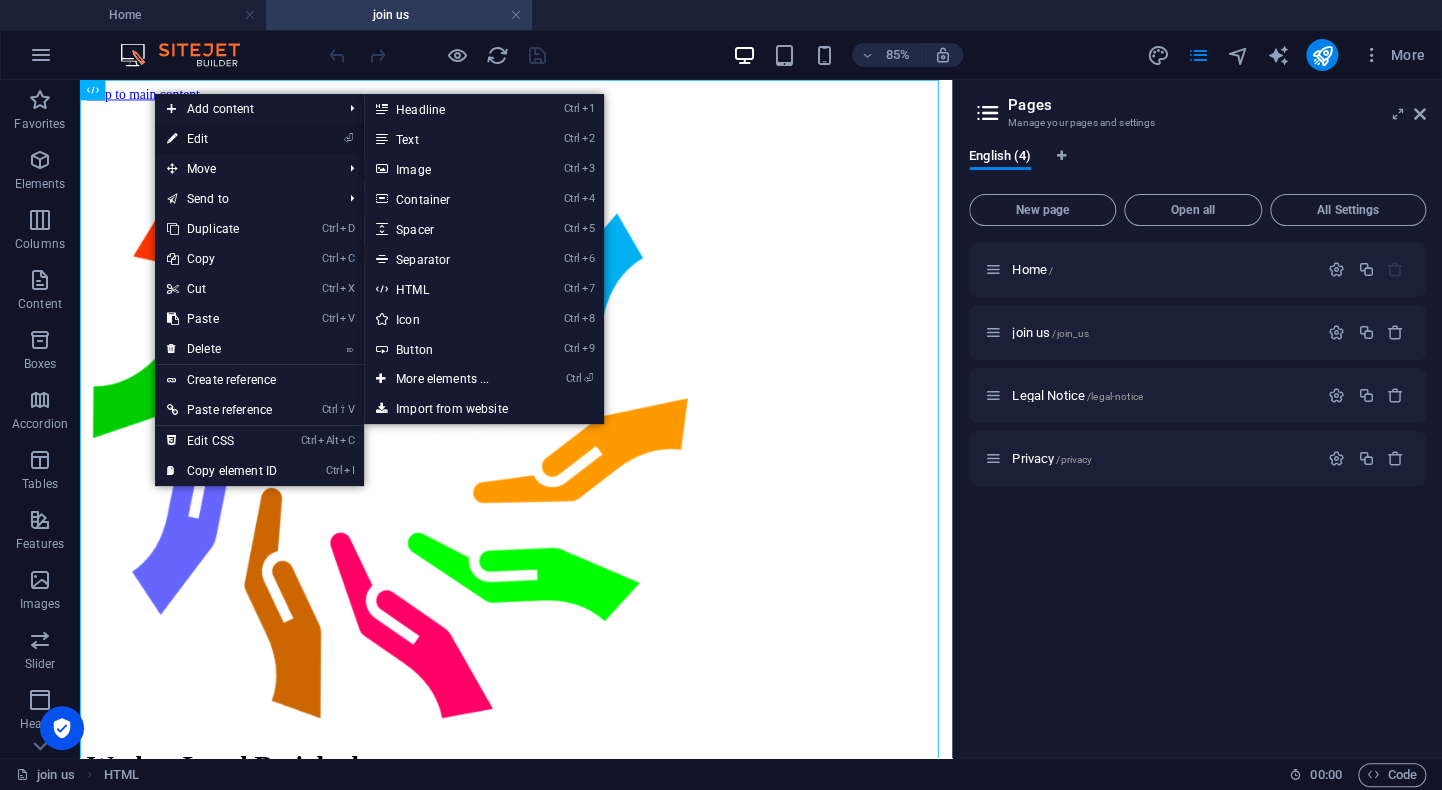 click on "⏎  Edit" at bounding box center [222, 139] 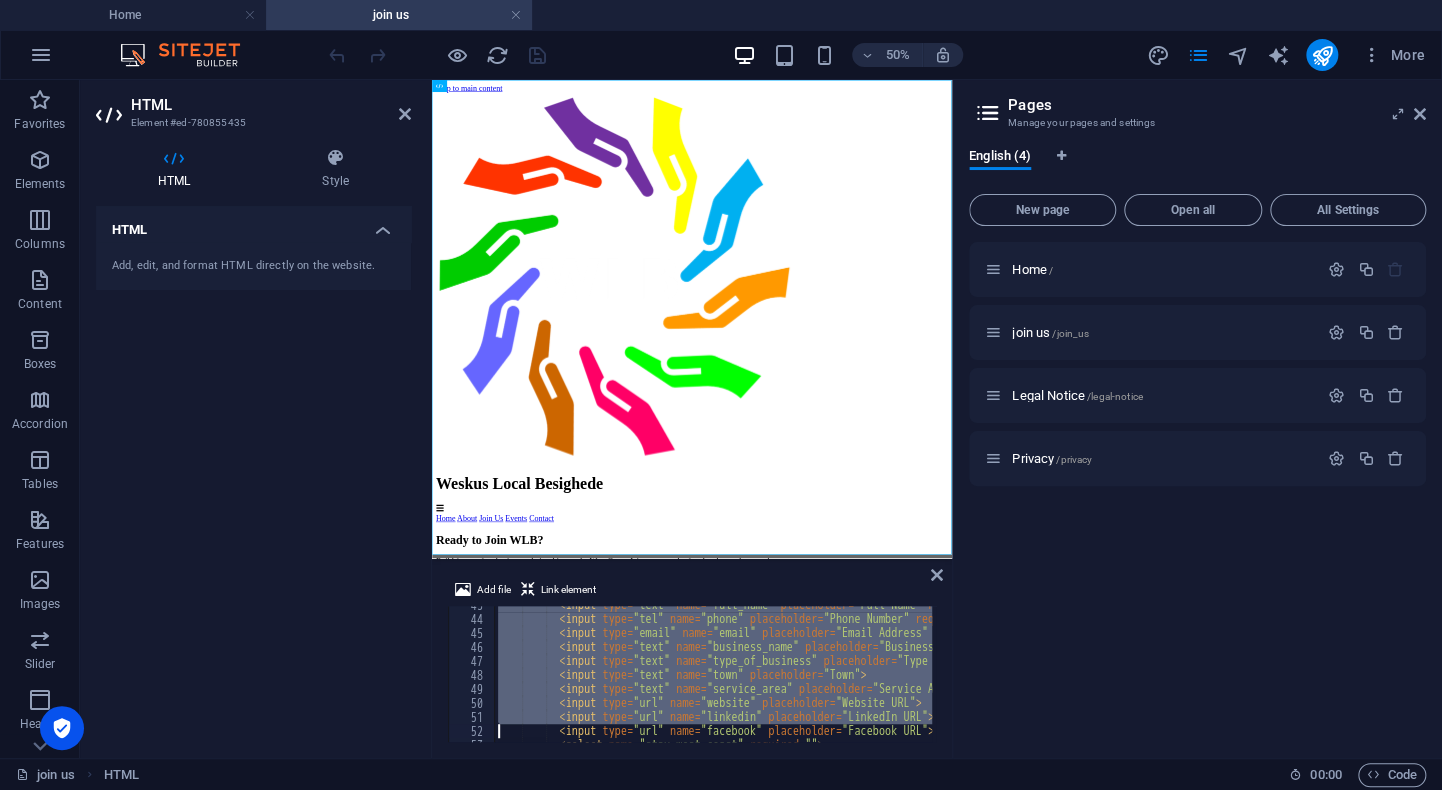 scroll, scrollTop: 1044, scrollLeft: 0, axis: vertical 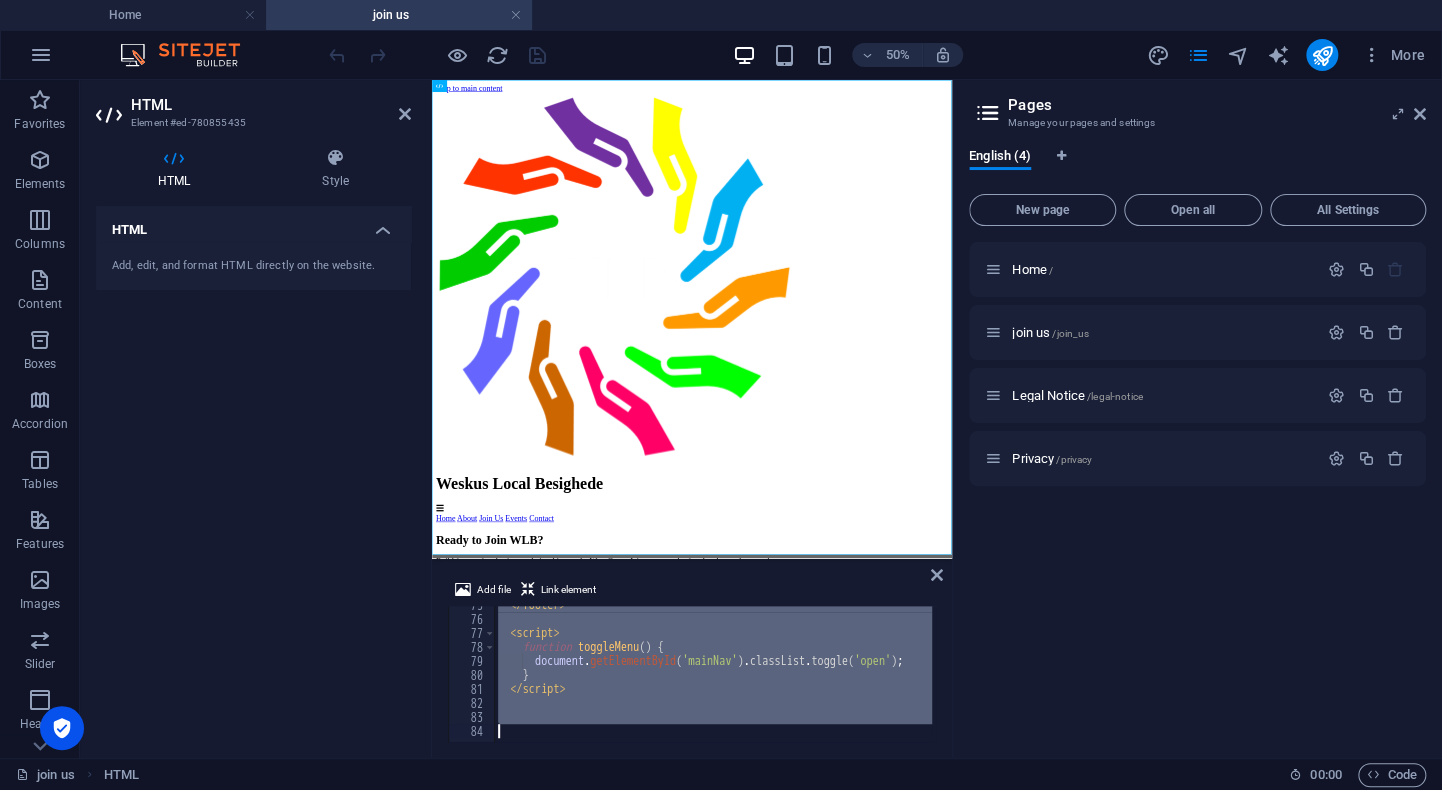 drag, startPoint x: 502, startPoint y: 610, endPoint x: 473, endPoint y: 793, distance: 185.28357 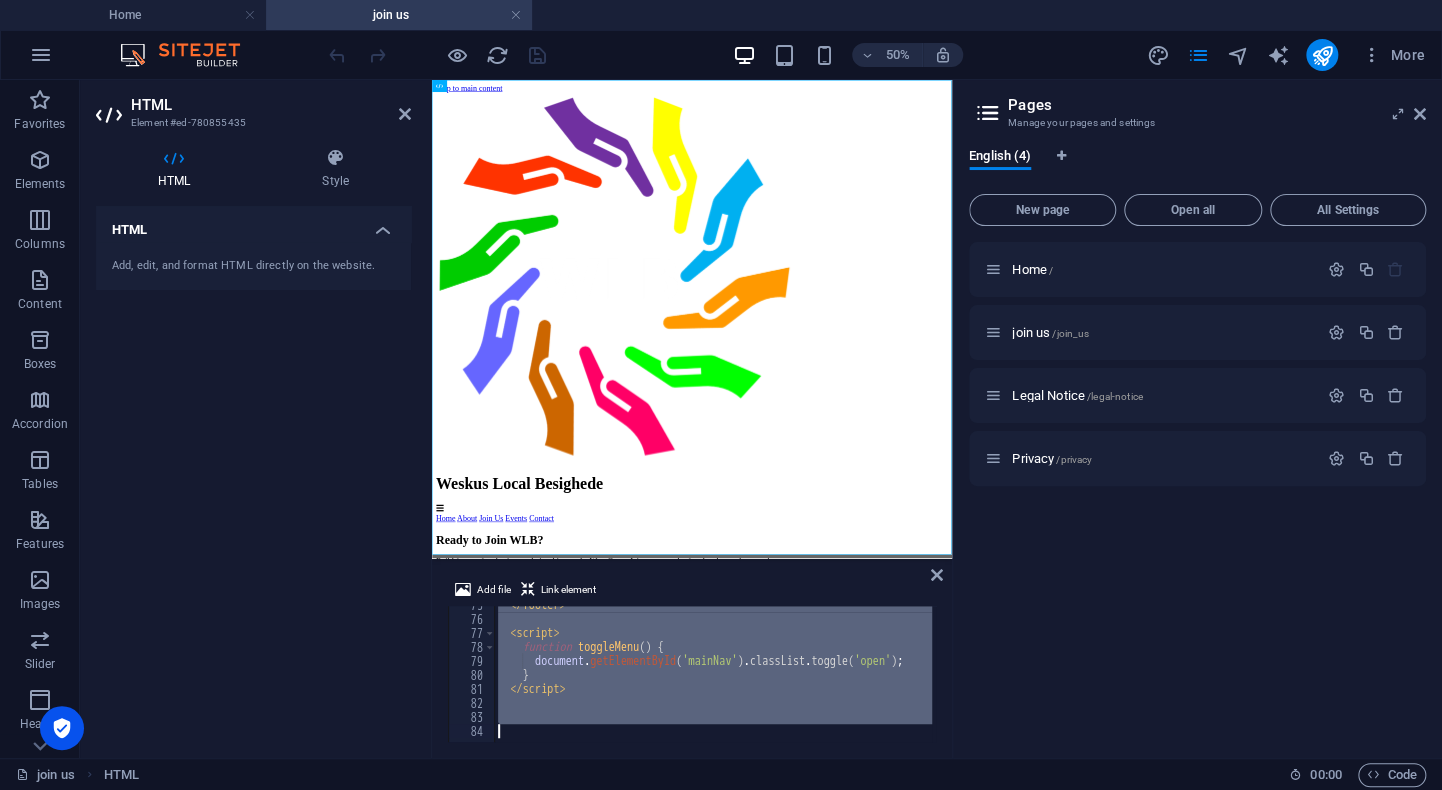 paste 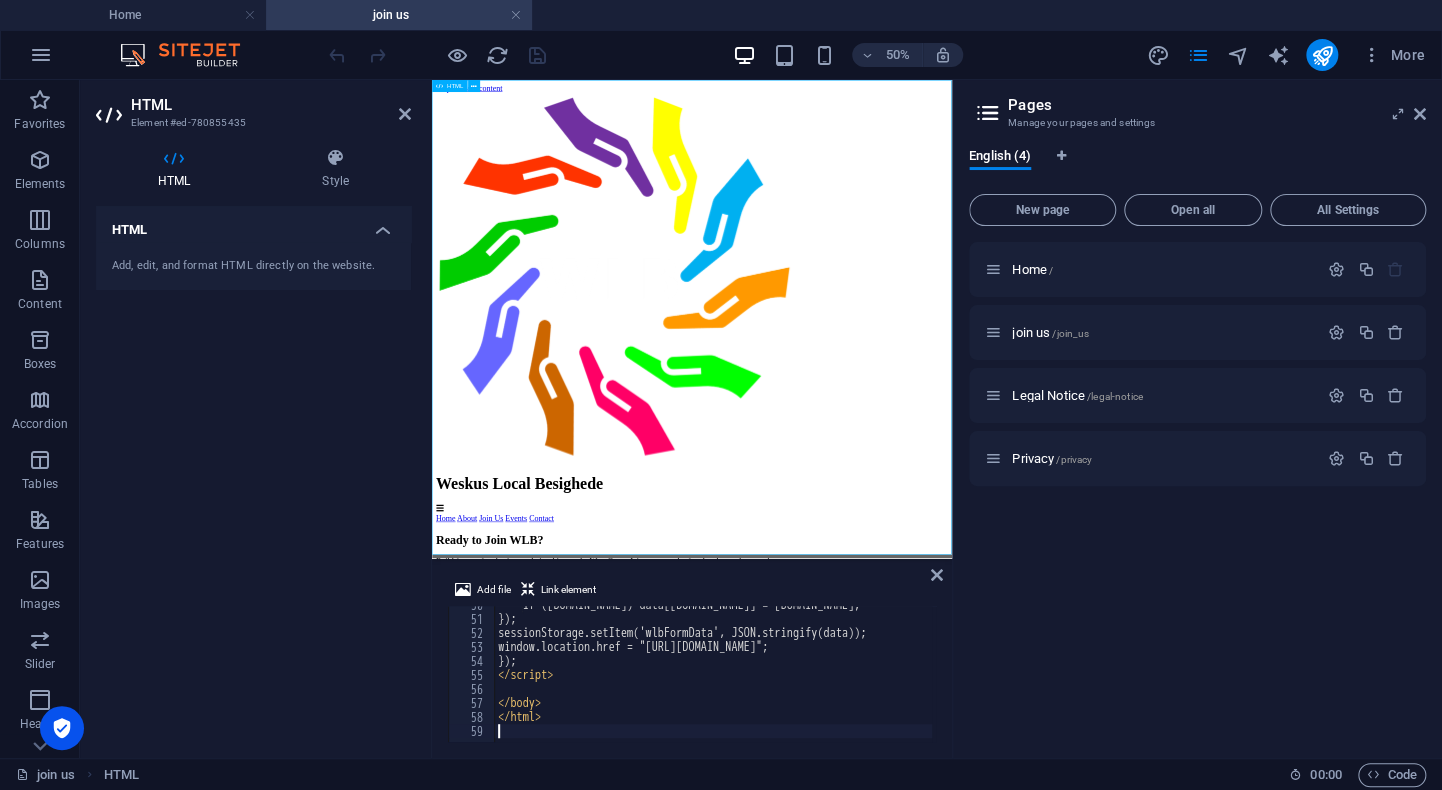 scroll, scrollTop: 694, scrollLeft: 0, axis: vertical 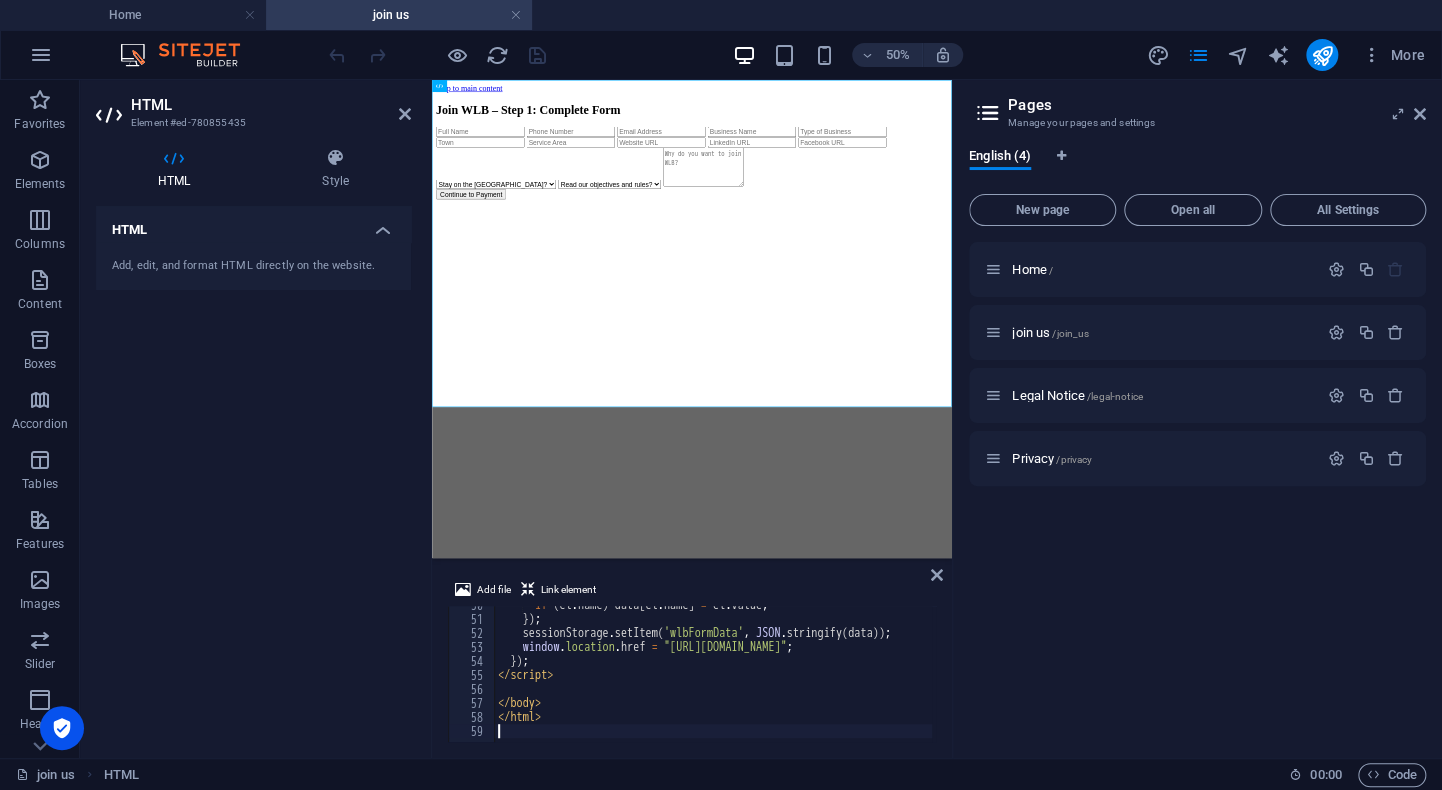 click on "50% More" at bounding box center (879, 55) 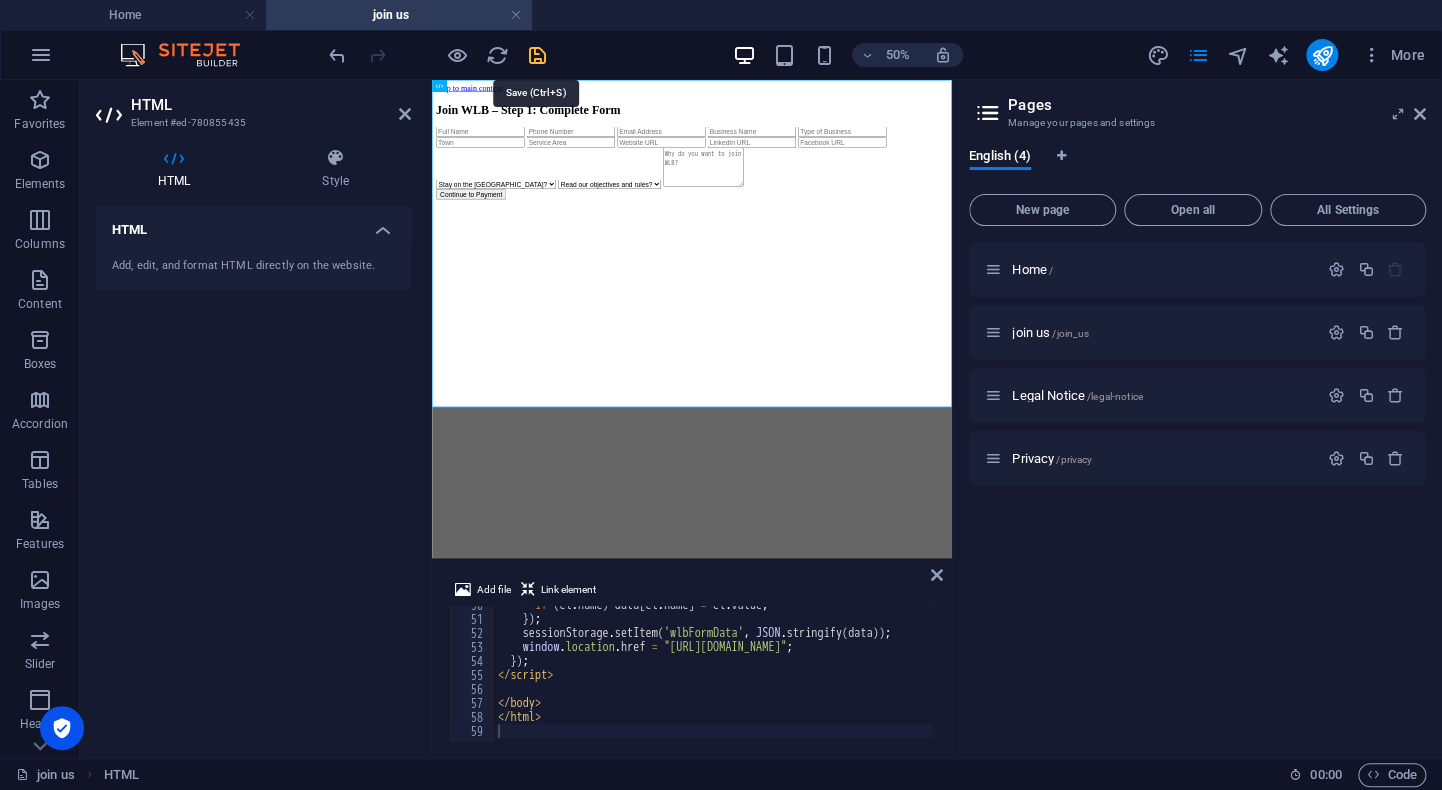 click at bounding box center [537, 55] 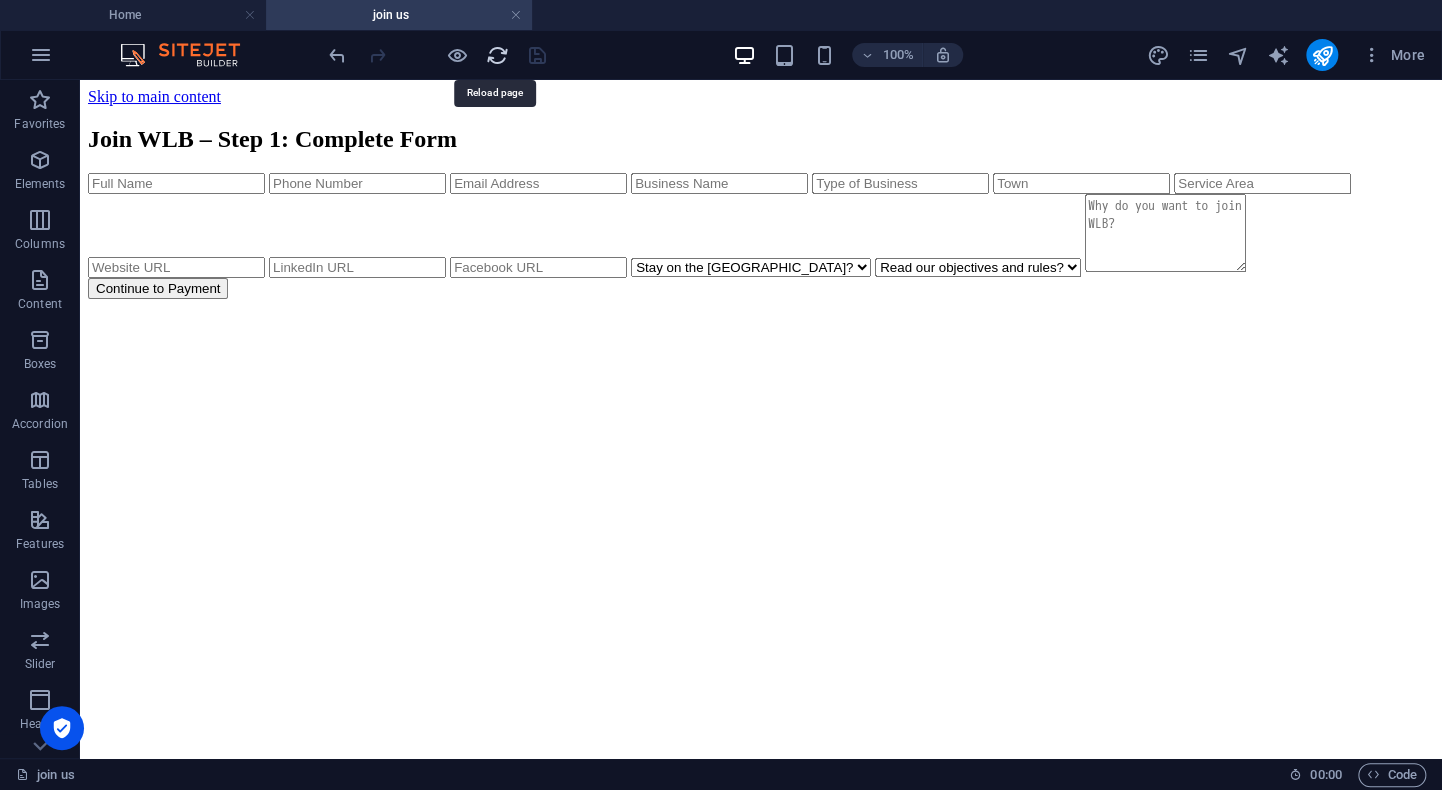 click at bounding box center [497, 55] 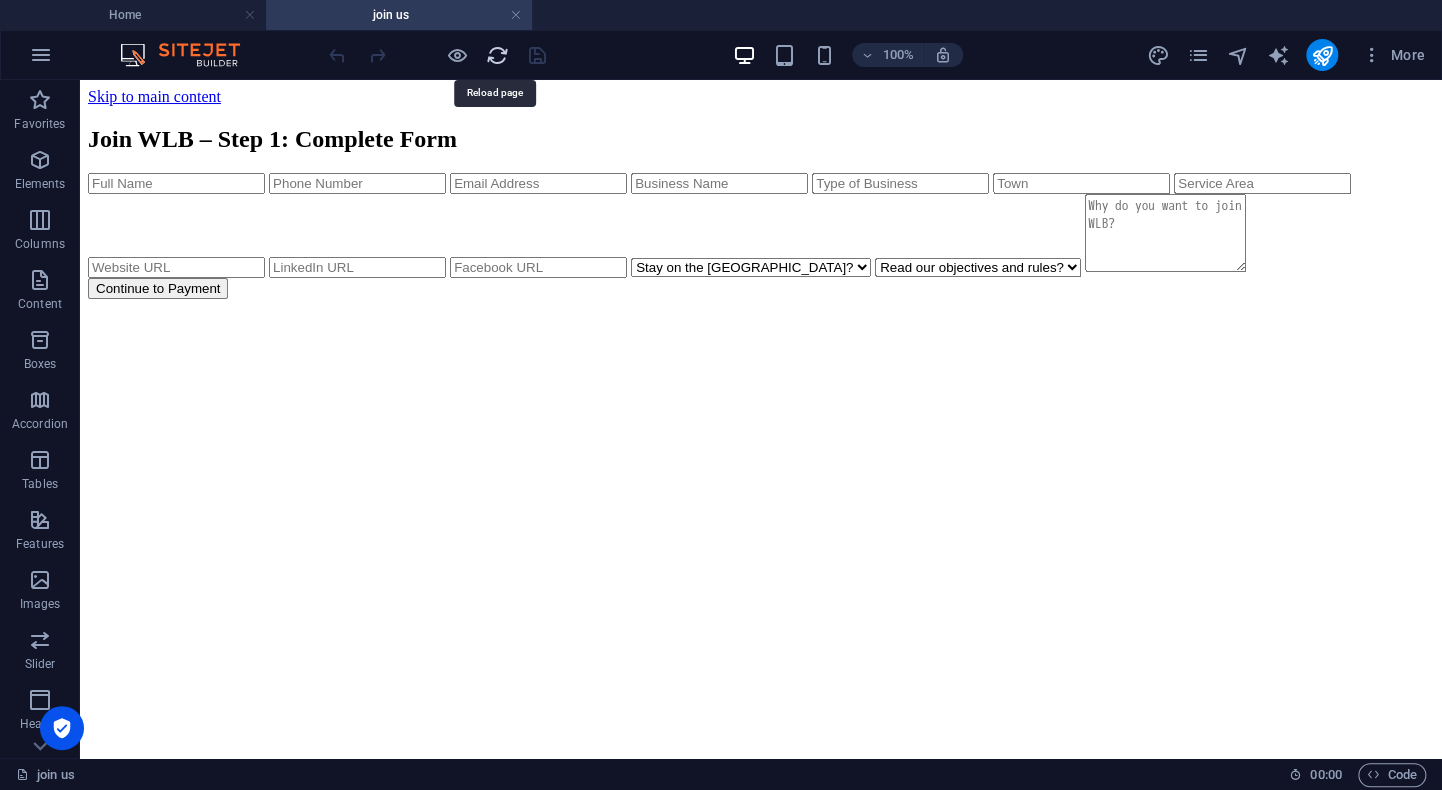 scroll, scrollTop: 0, scrollLeft: 0, axis: both 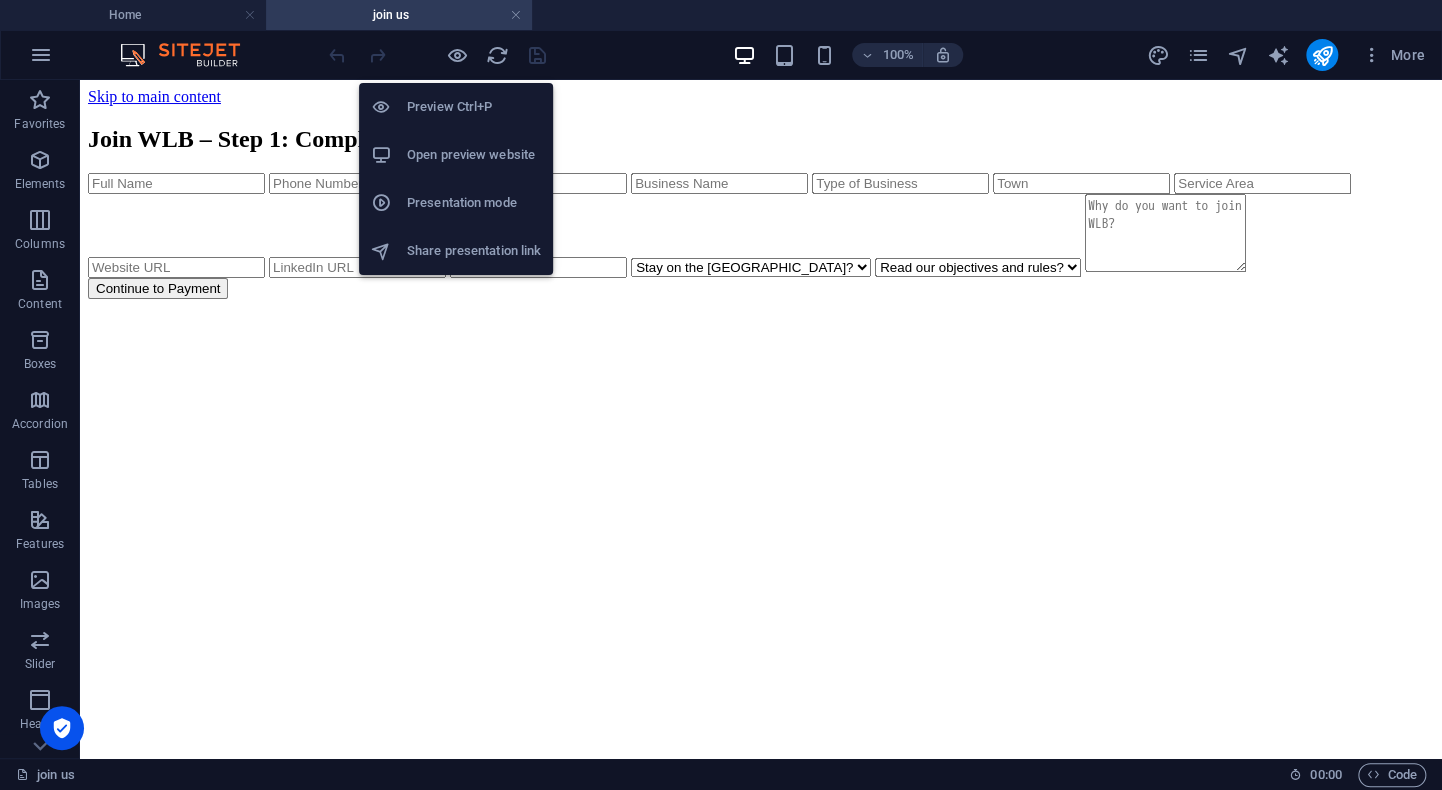 click on "Preview Ctrl+P" at bounding box center [474, 107] 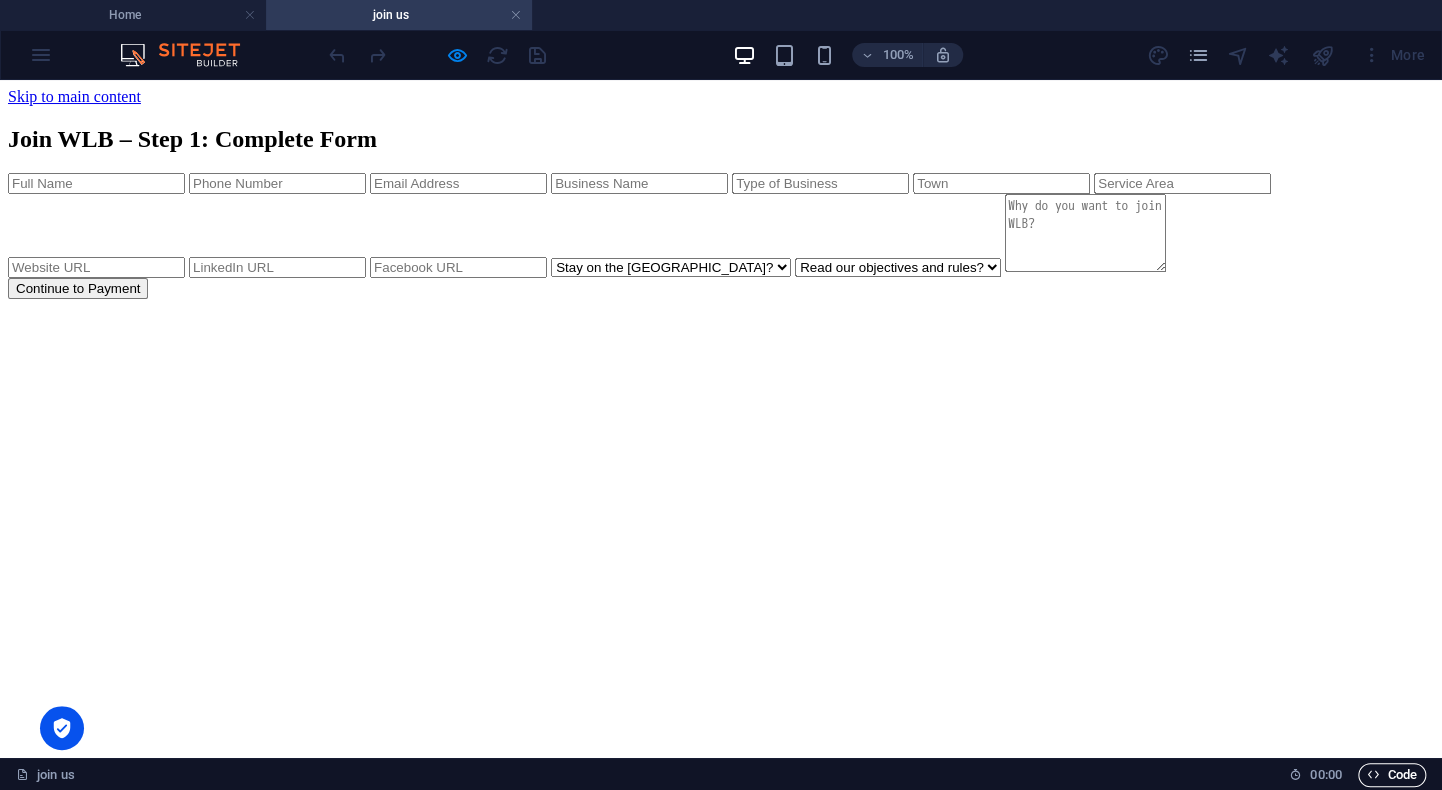 click on "Code" at bounding box center (1392, 775) 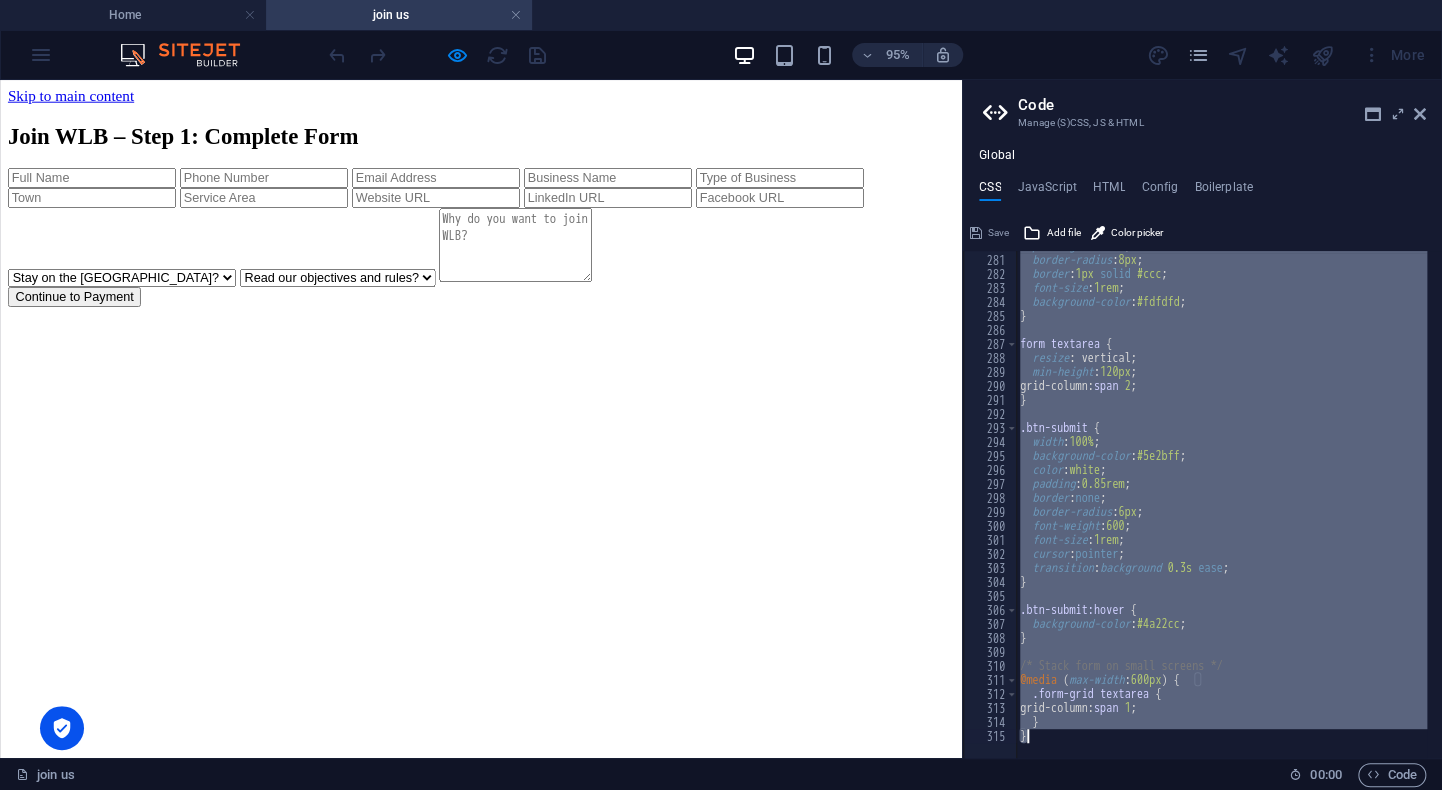 scroll, scrollTop: 3918, scrollLeft: 0, axis: vertical 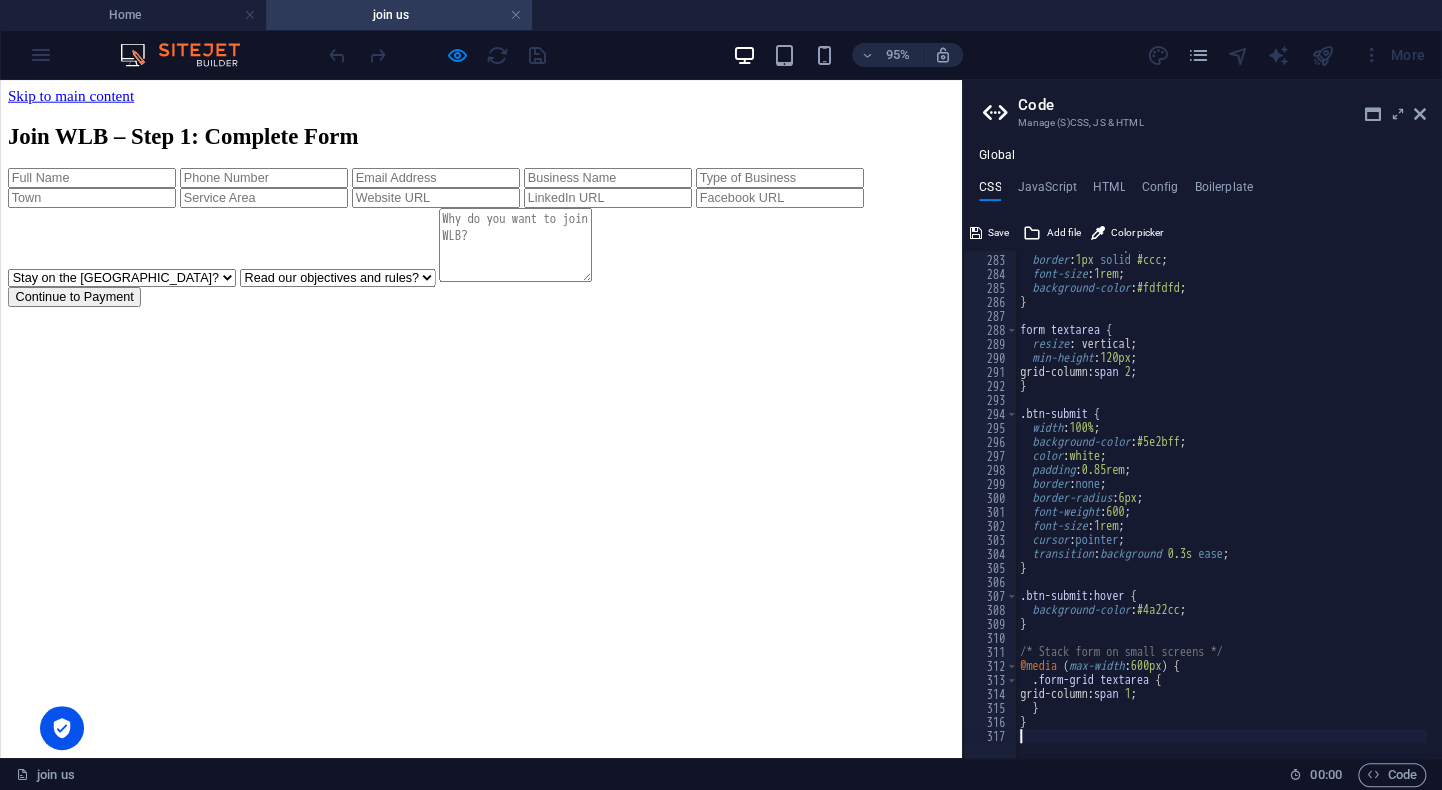 click on "95% More" at bounding box center (879, 55) 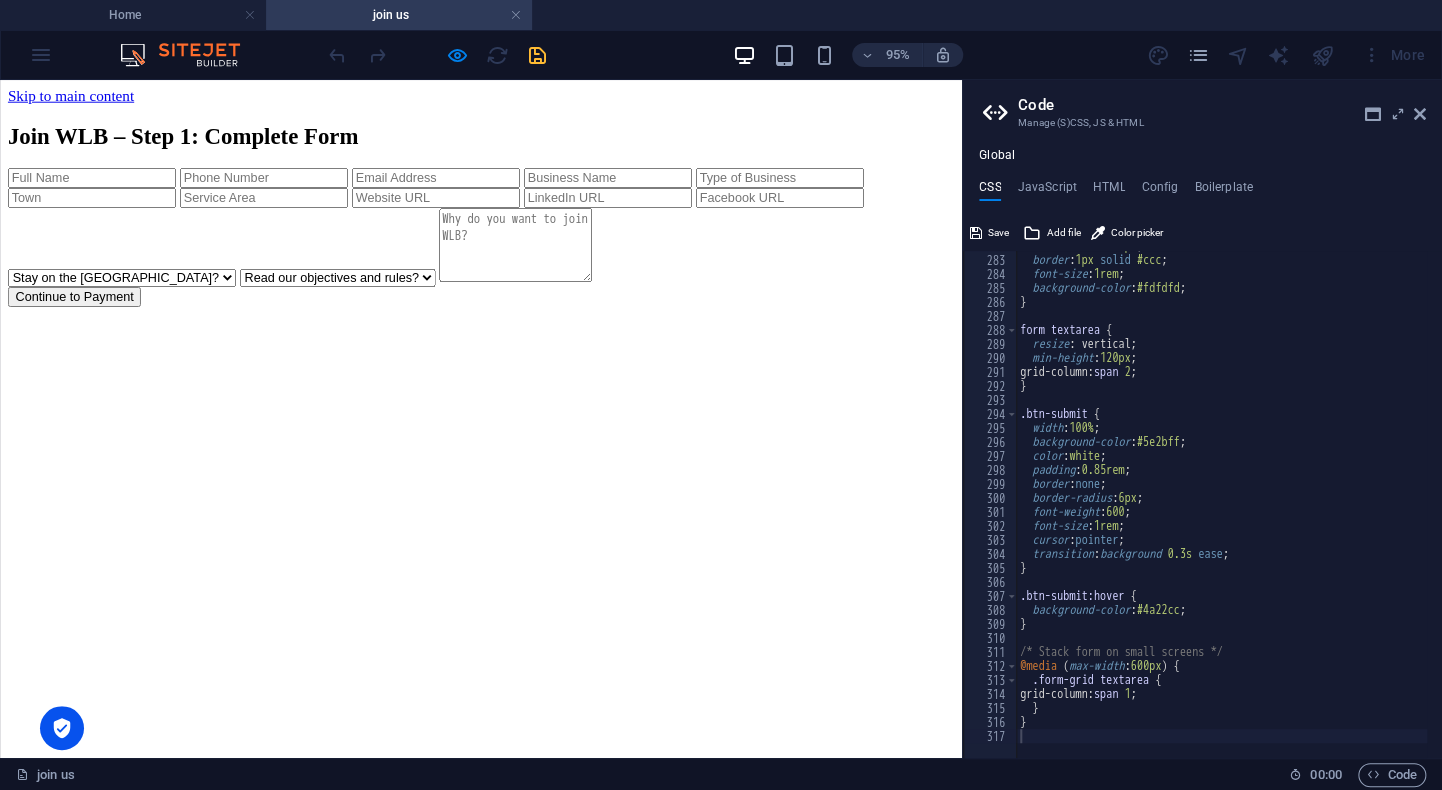 click on "95% More" at bounding box center [879, 55] 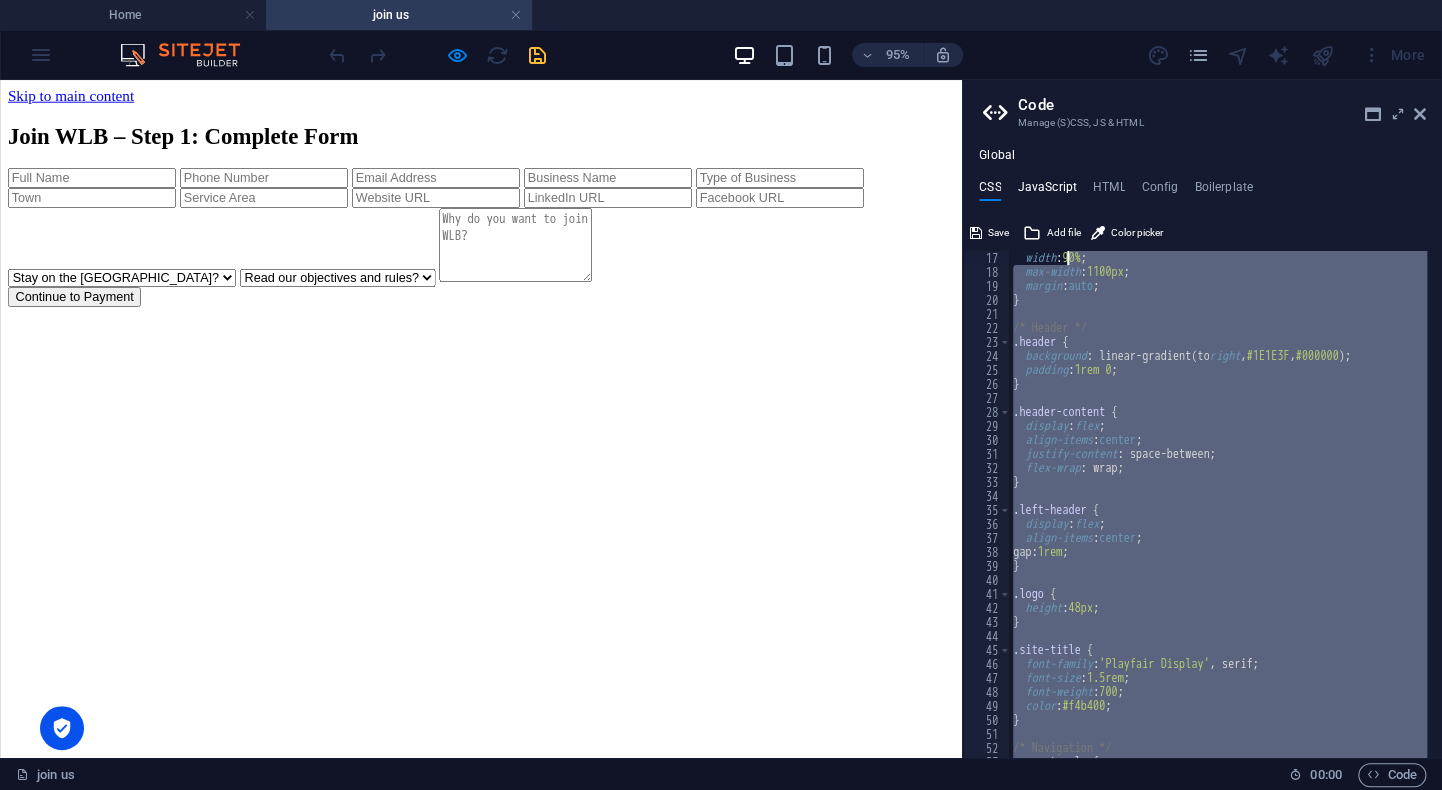 scroll, scrollTop: 0, scrollLeft: 0, axis: both 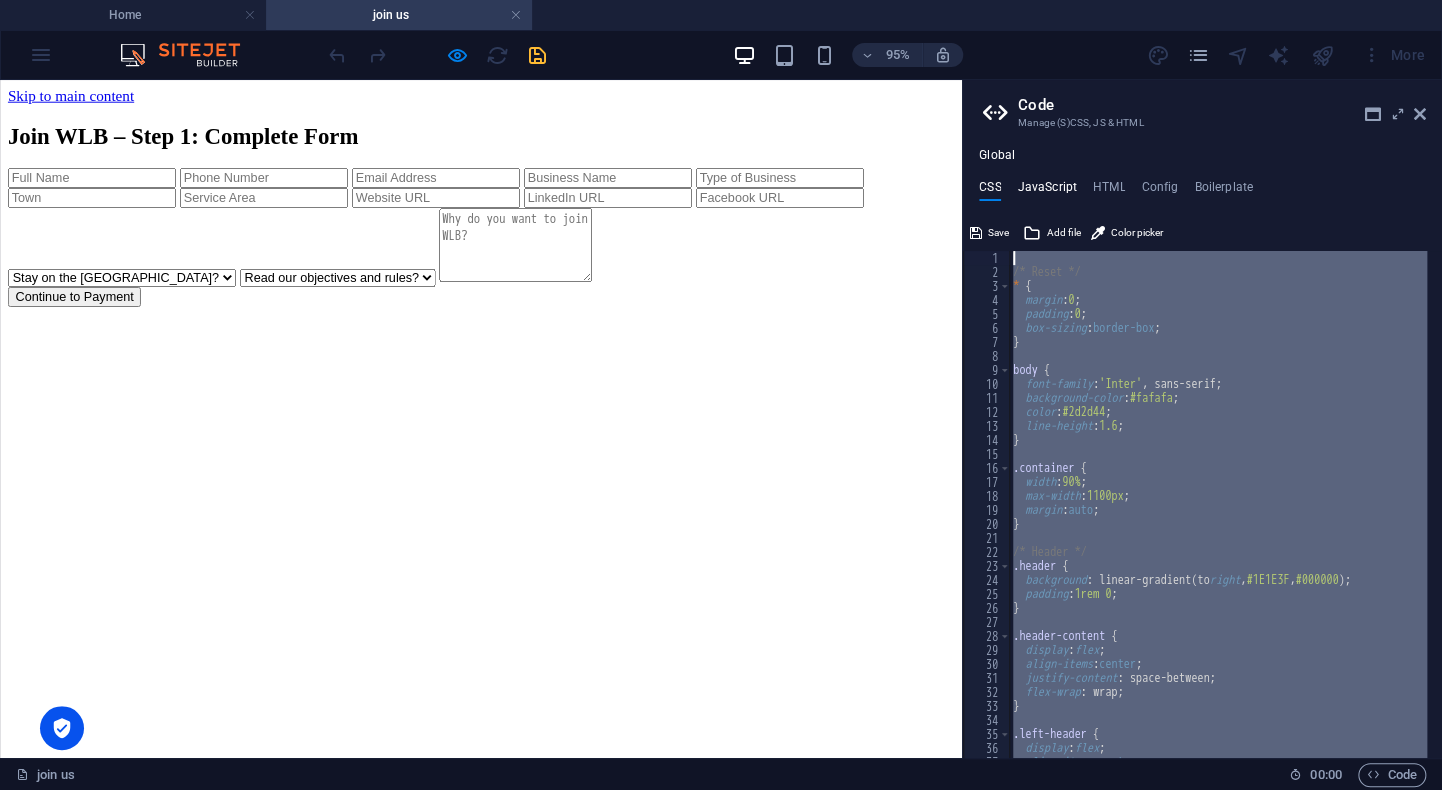 drag, startPoint x: 1088, startPoint y: 733, endPoint x: 986, endPoint y: 107, distance: 634.2555 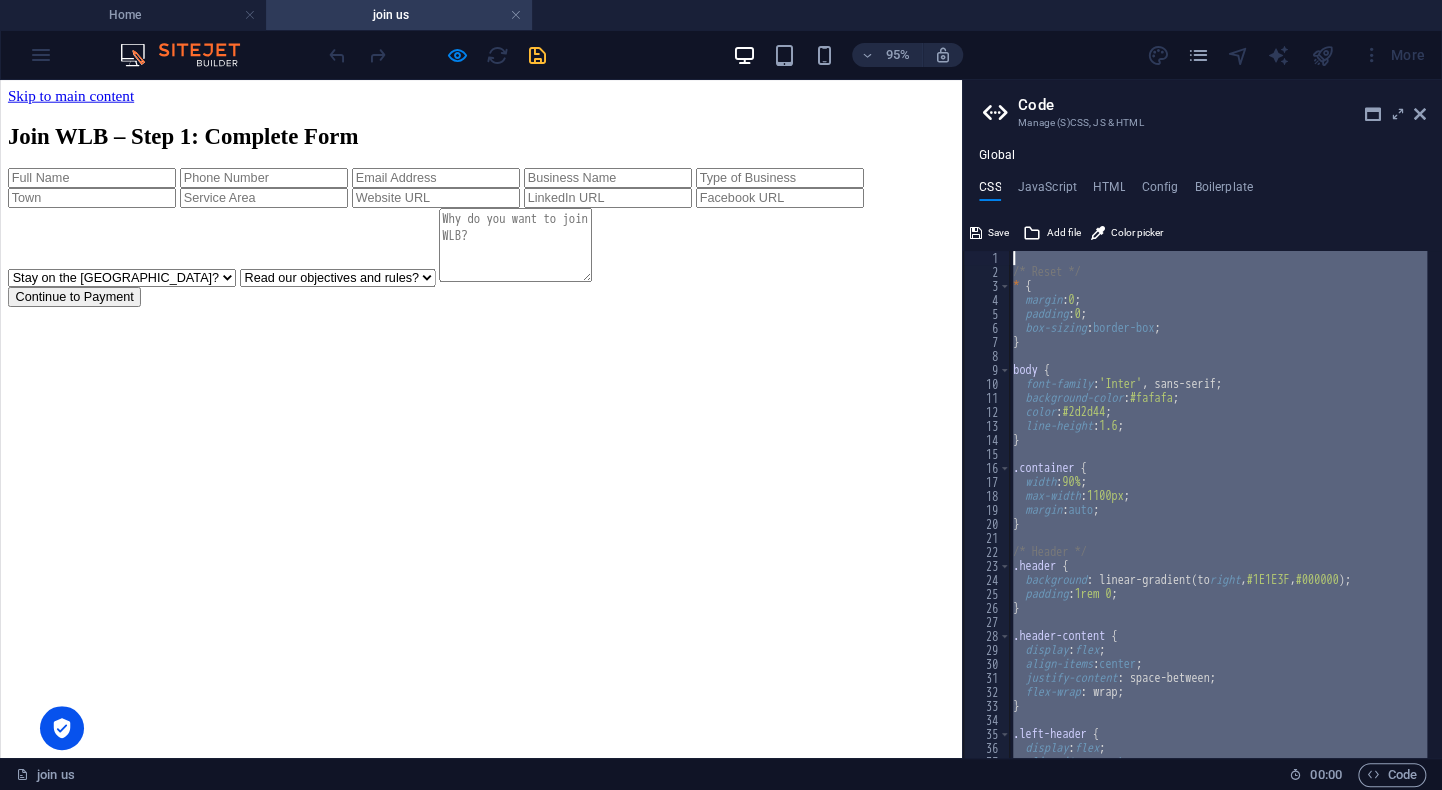 click on "CSS JavaScript HTML Config Boilerplate 1 2 3 4 5 6 7 8 9 10 11 12 13 14 15 16 17 18 19 20 21 22 23 24 25 26 27 28 29 30 31 32 33 34 35 36 37 38 39 /* Reset */ *   {    margin :  0 ;    padding :  0 ;    box-sizing :  border-box ; } body   {    font-family :  'Inter' , sans-serif;    background-color :  #fafafa ;    color :  #2d2d44 ;    line-height :  1.6 ; } .container   {    width :  90% ;    max-width :  1100px ;    margin :  auto ; } /* Header */ .header   {    background : linear-gradient ( to  right ,  #1E1E3F ,  #000000 ) ;    padding :  1rem   0 ; } .header-content   {    display :  flex ;    align-items :  center ;    justify-content : space-between;    flex-wrap : wrap; } .left-header   {    display :  flex ;    align-items :  center ;     XXXXXXXXXXXXXXXXXXXXXXXXXXXXXXXXXXXXXXXXXXXXXXXXXXXXXXXXXXXXXXXXXXXXXXXXXXXXXXXXXXXXXXXXXXXXXXXXXXXXXXXXXXXXXXXXXXXXXXXXXXXXXXXXXXXXXXXXXXXXXXXXXXXXXXXXXXXXXXXXXXXXXXXXXXXXXXXXXXXXXXXXXXXXXXXXXXXXXXXXXXXXXXXXXXXXXXXXXXXXXXXXXXXXXXXXXXXXXXXXXXXXXXXXXXXXXXXX Save" at bounding box center [1202, 469] 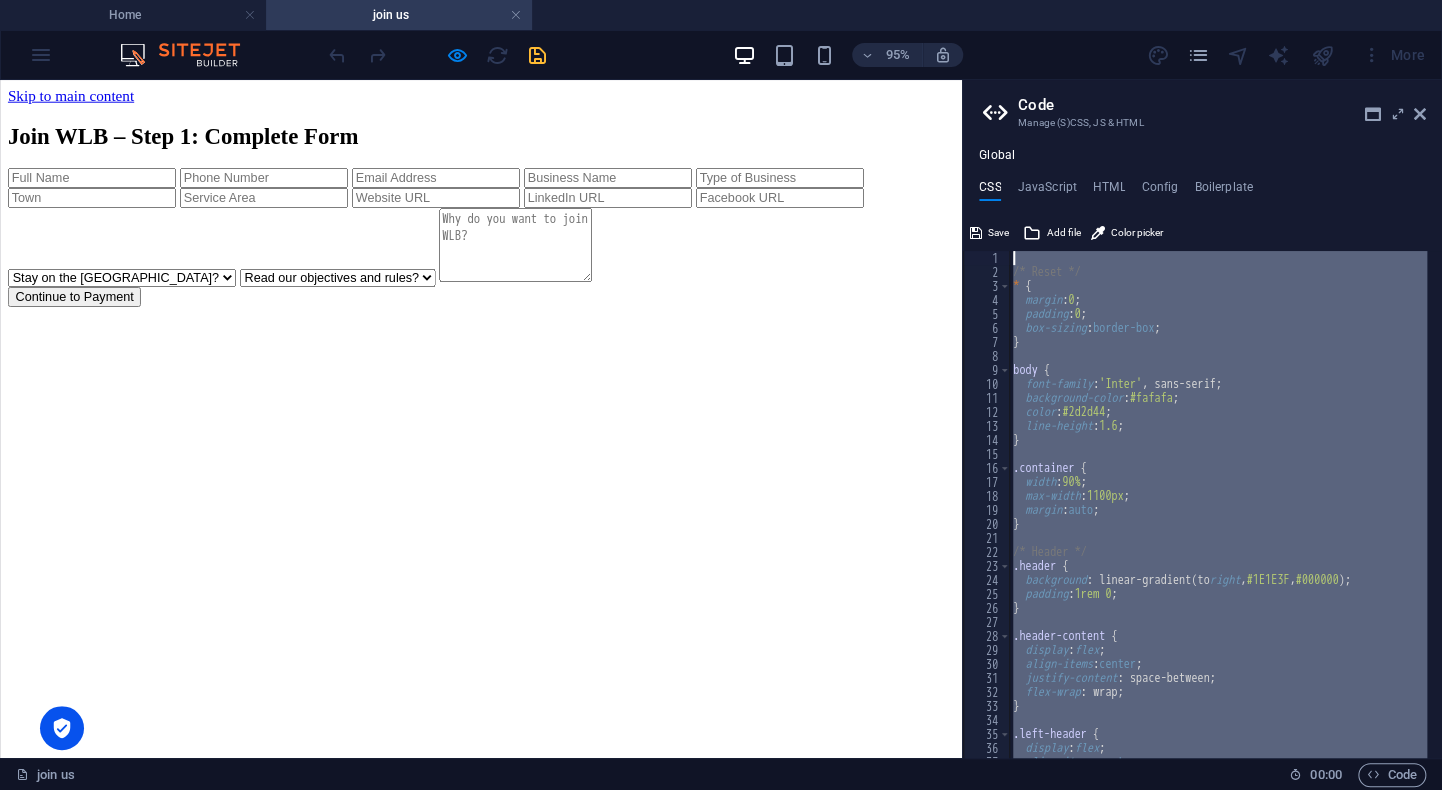 type 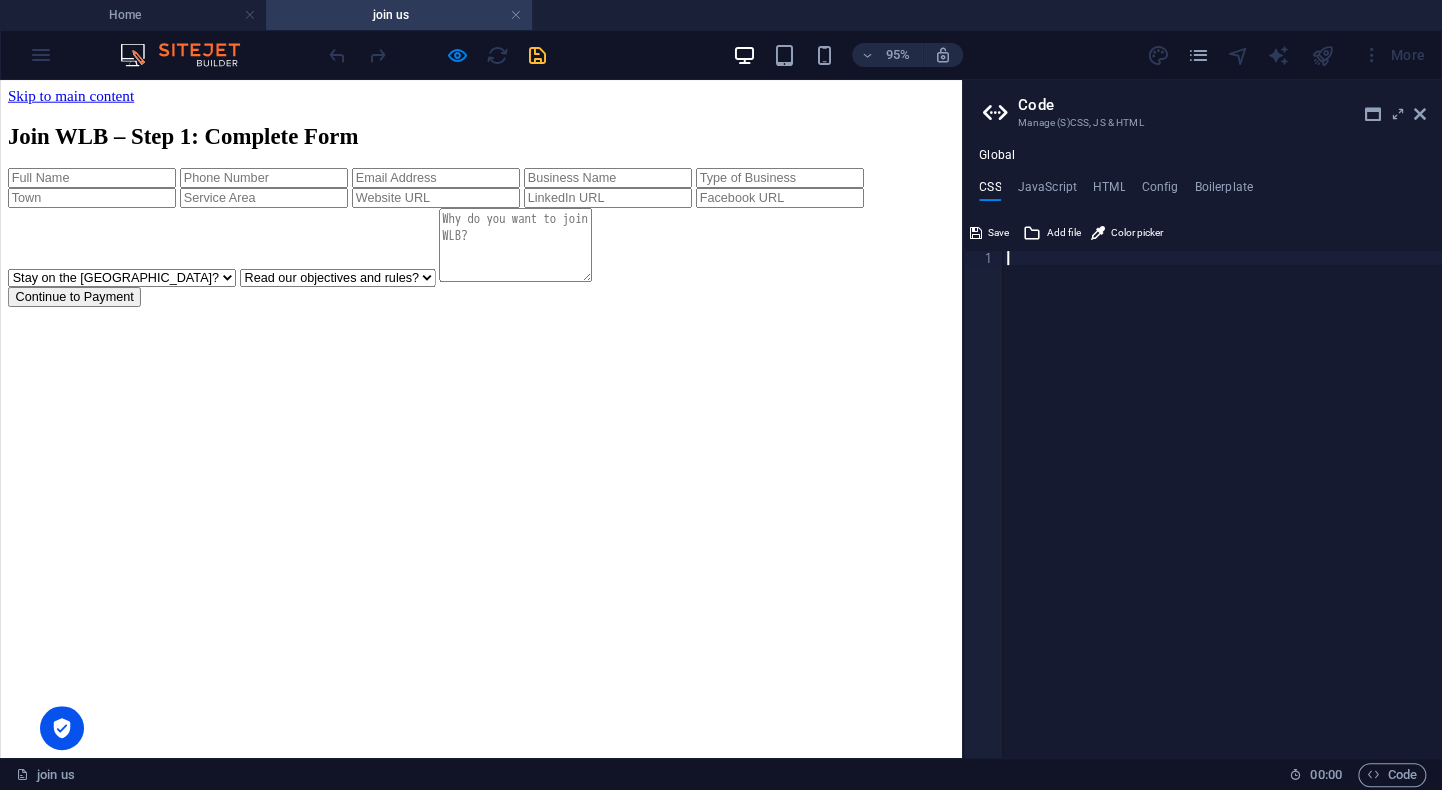 scroll, scrollTop: 3931, scrollLeft: 0, axis: vertical 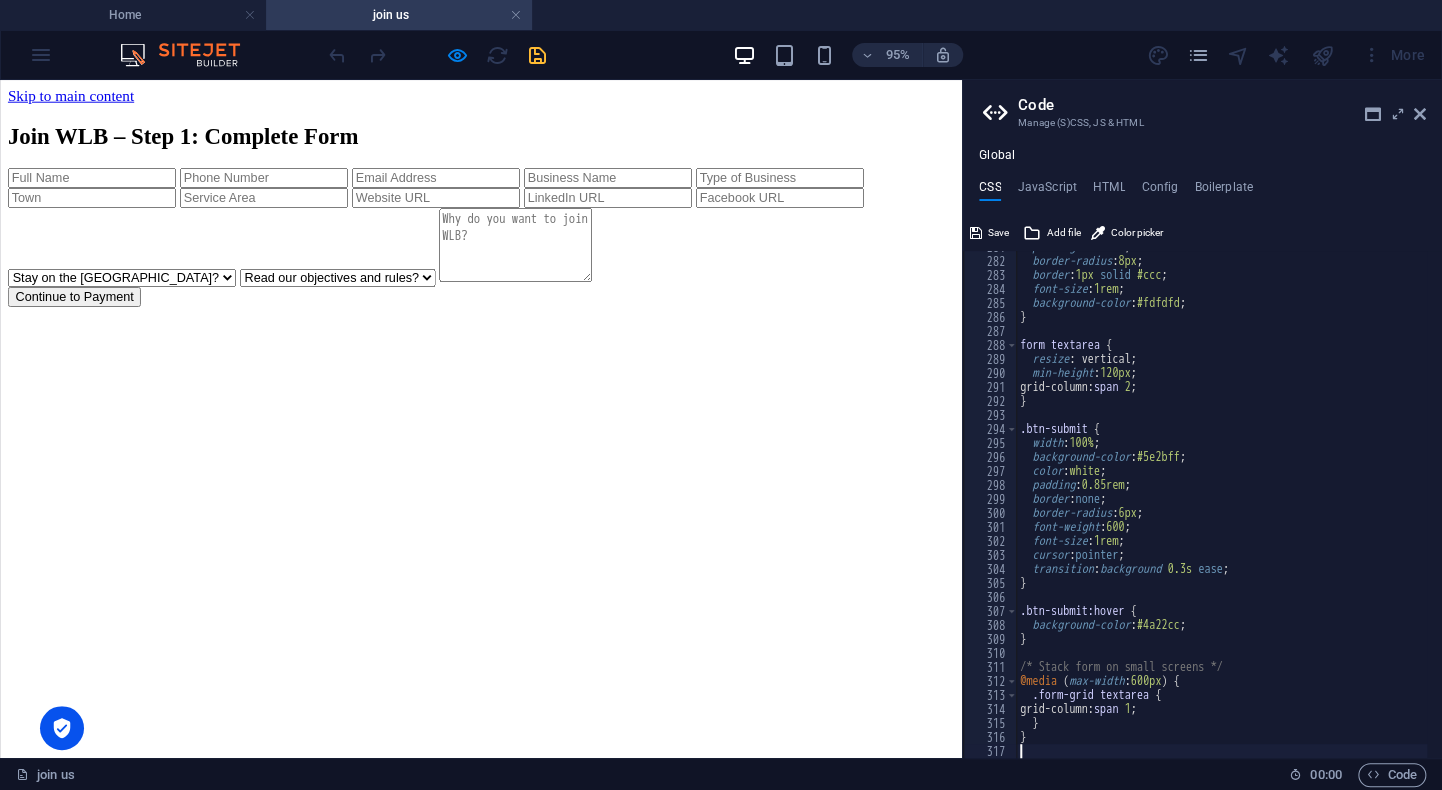 click on "95% More" at bounding box center (879, 55) 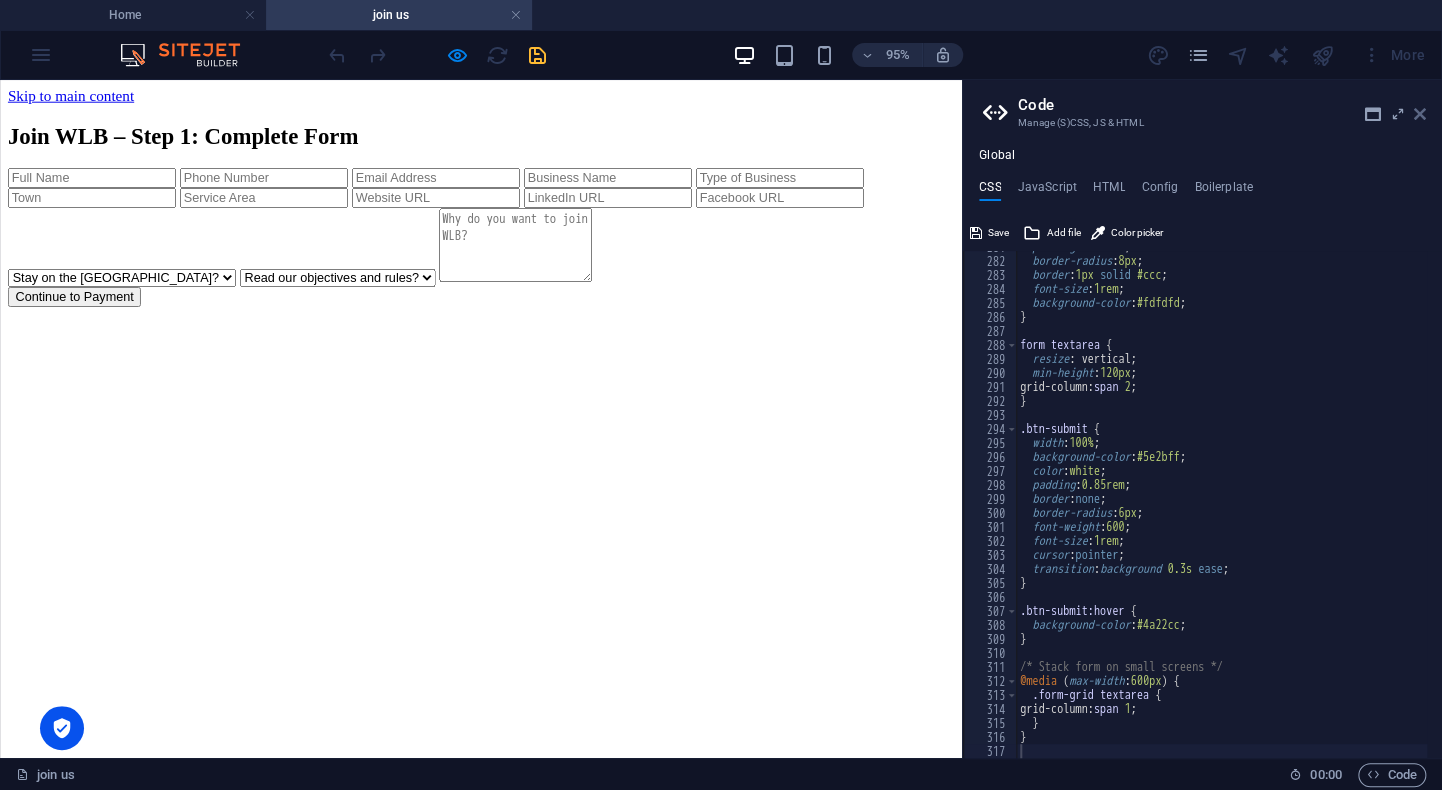 click at bounding box center [1420, 114] 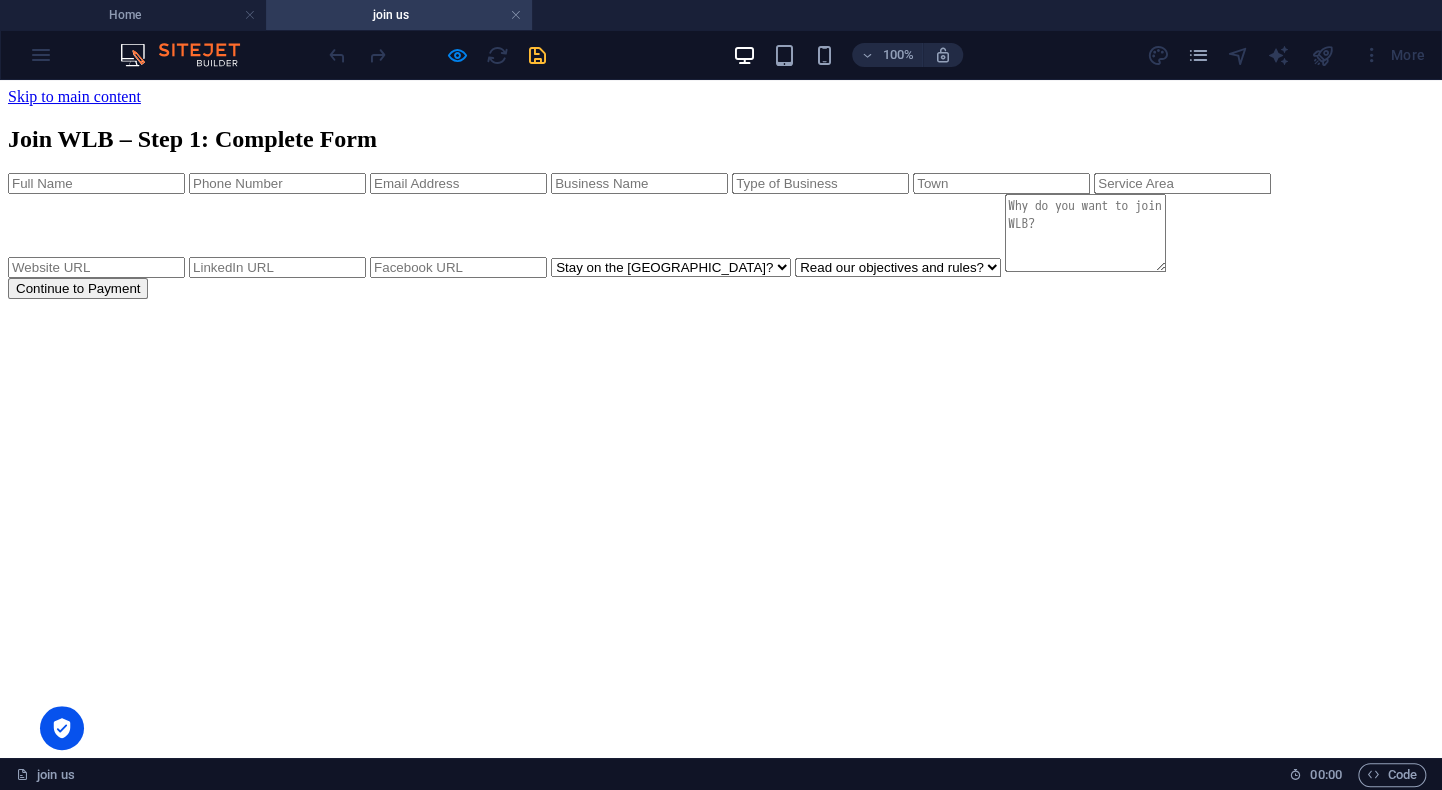 click on "100% More" at bounding box center (879, 55) 